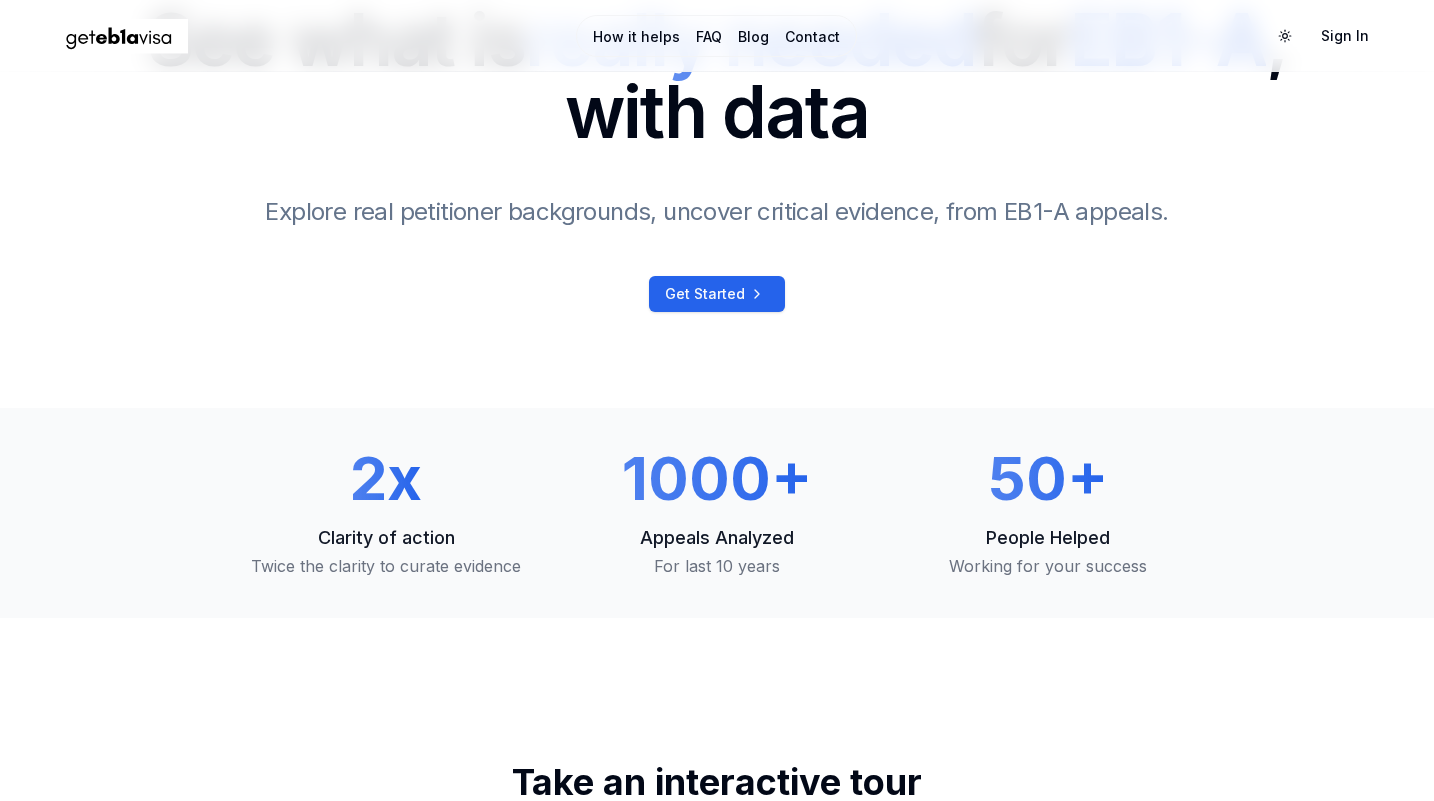scroll, scrollTop: 0, scrollLeft: 0, axis: both 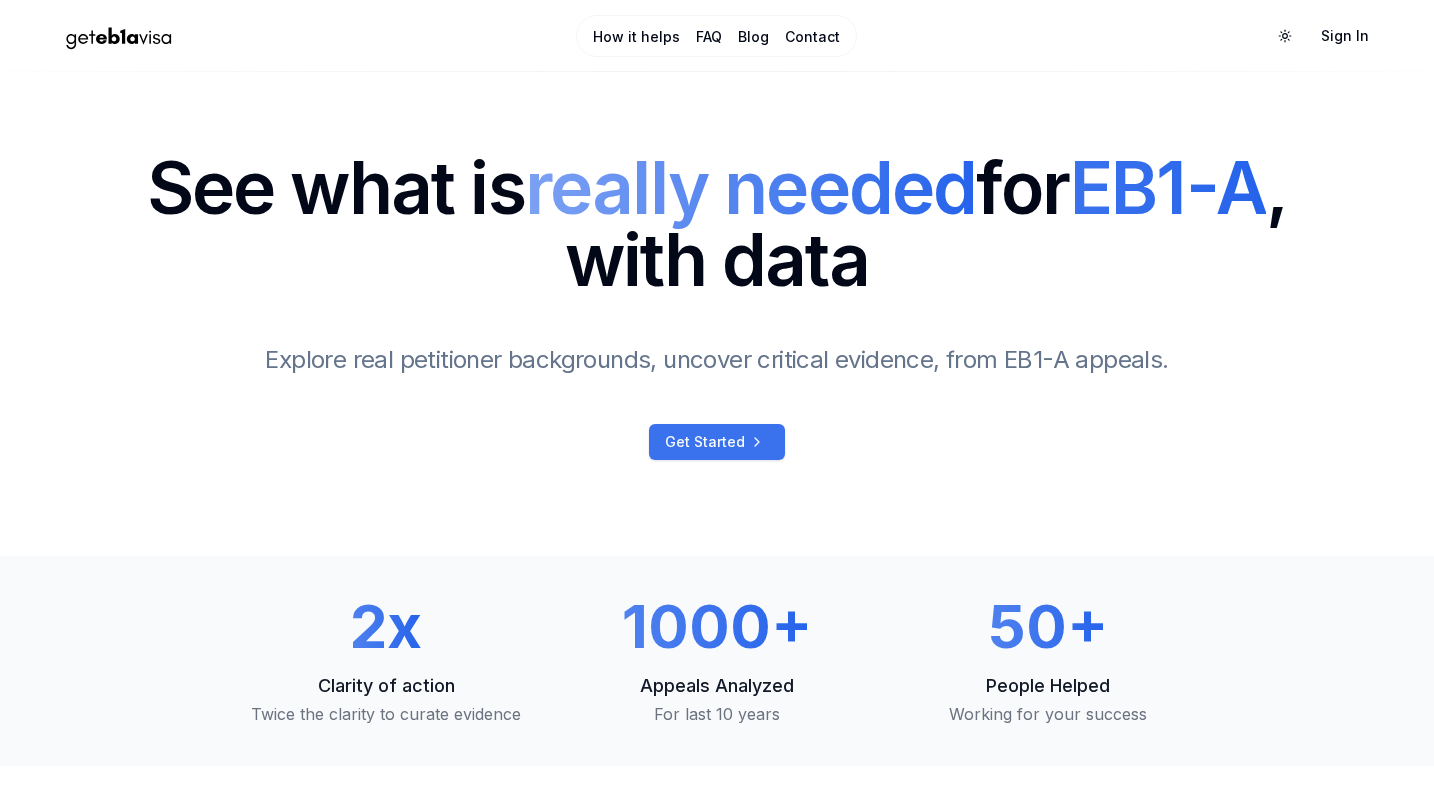 click on "Get Started" at bounding box center (705, 442) 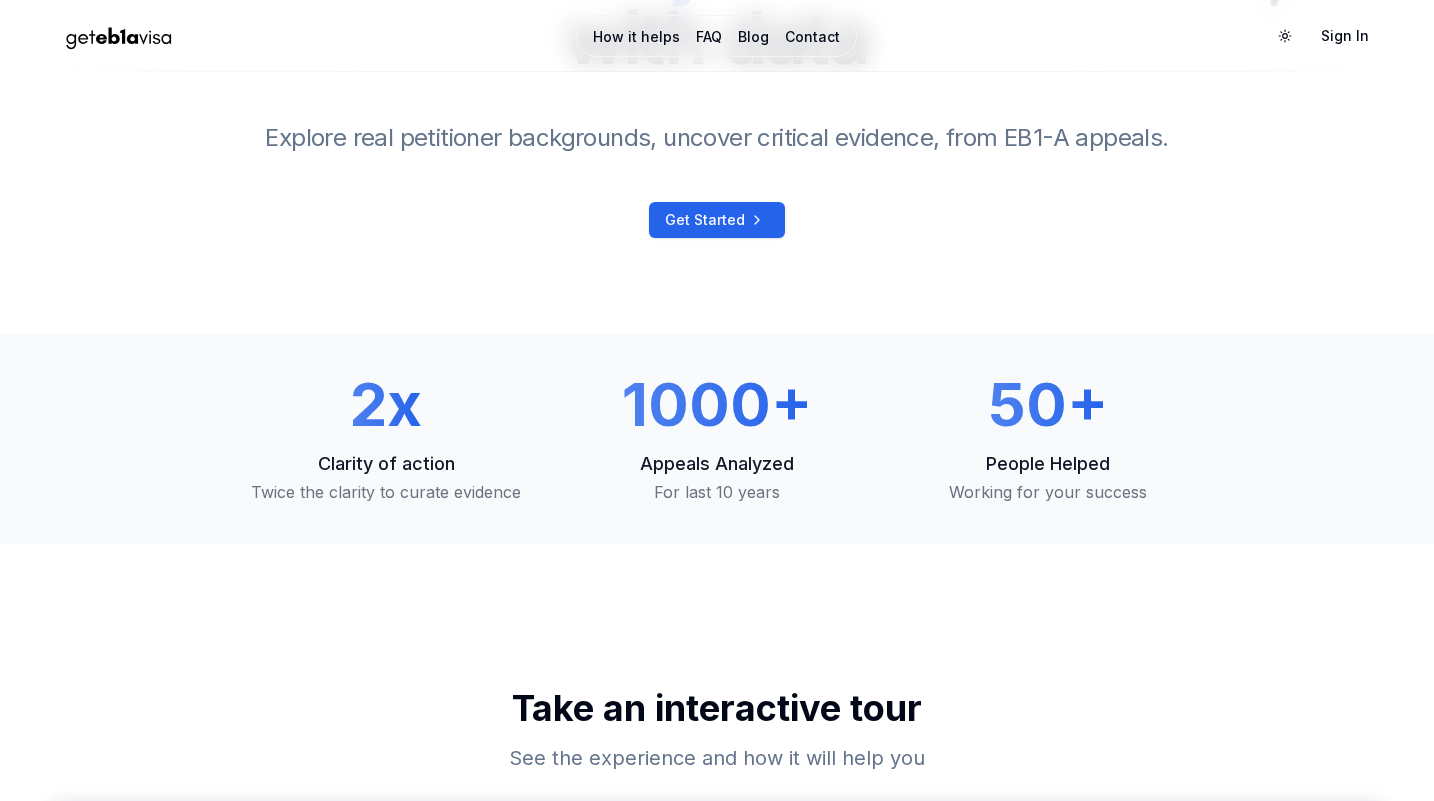 scroll, scrollTop: 0, scrollLeft: 0, axis: both 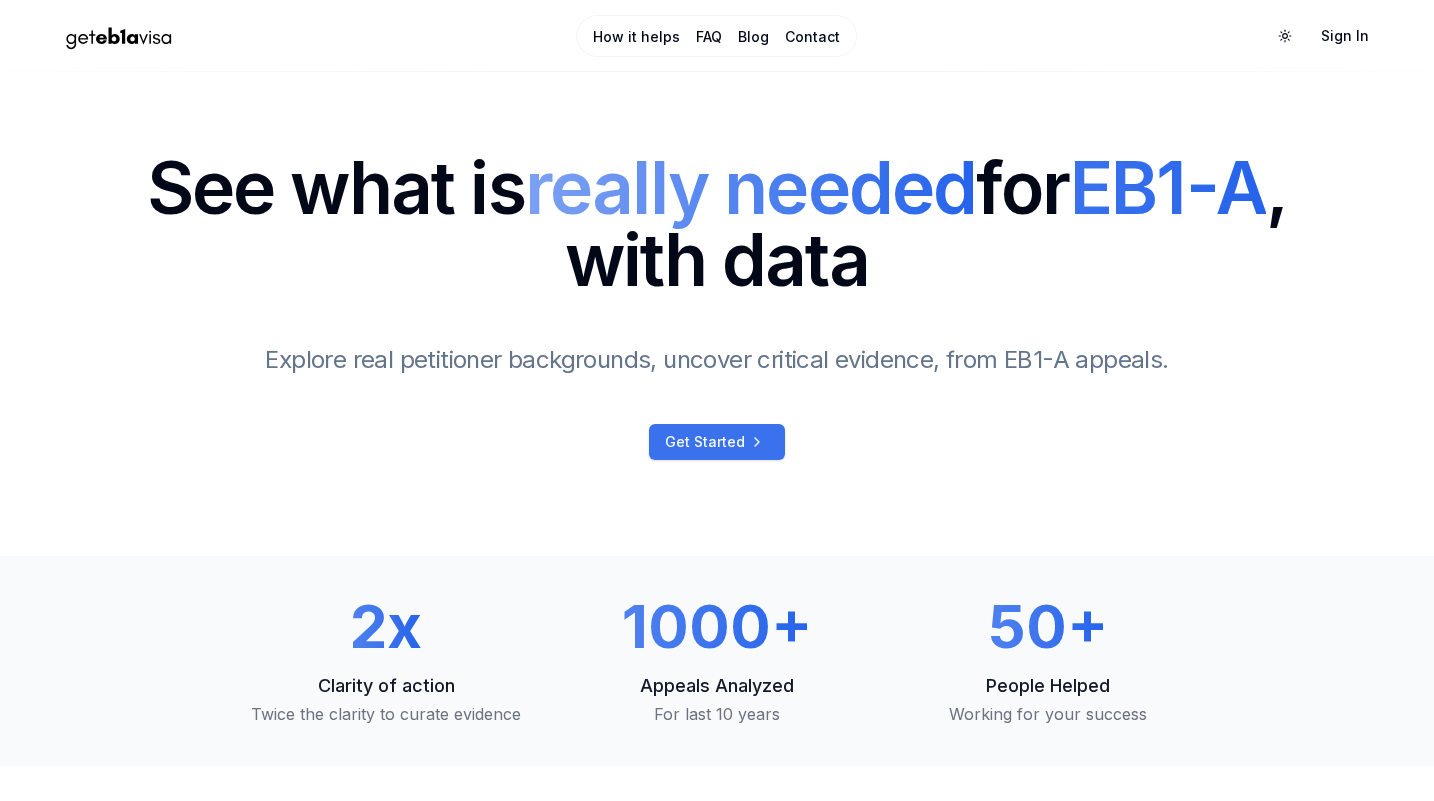 click on "Get Started" at bounding box center (717, 442) 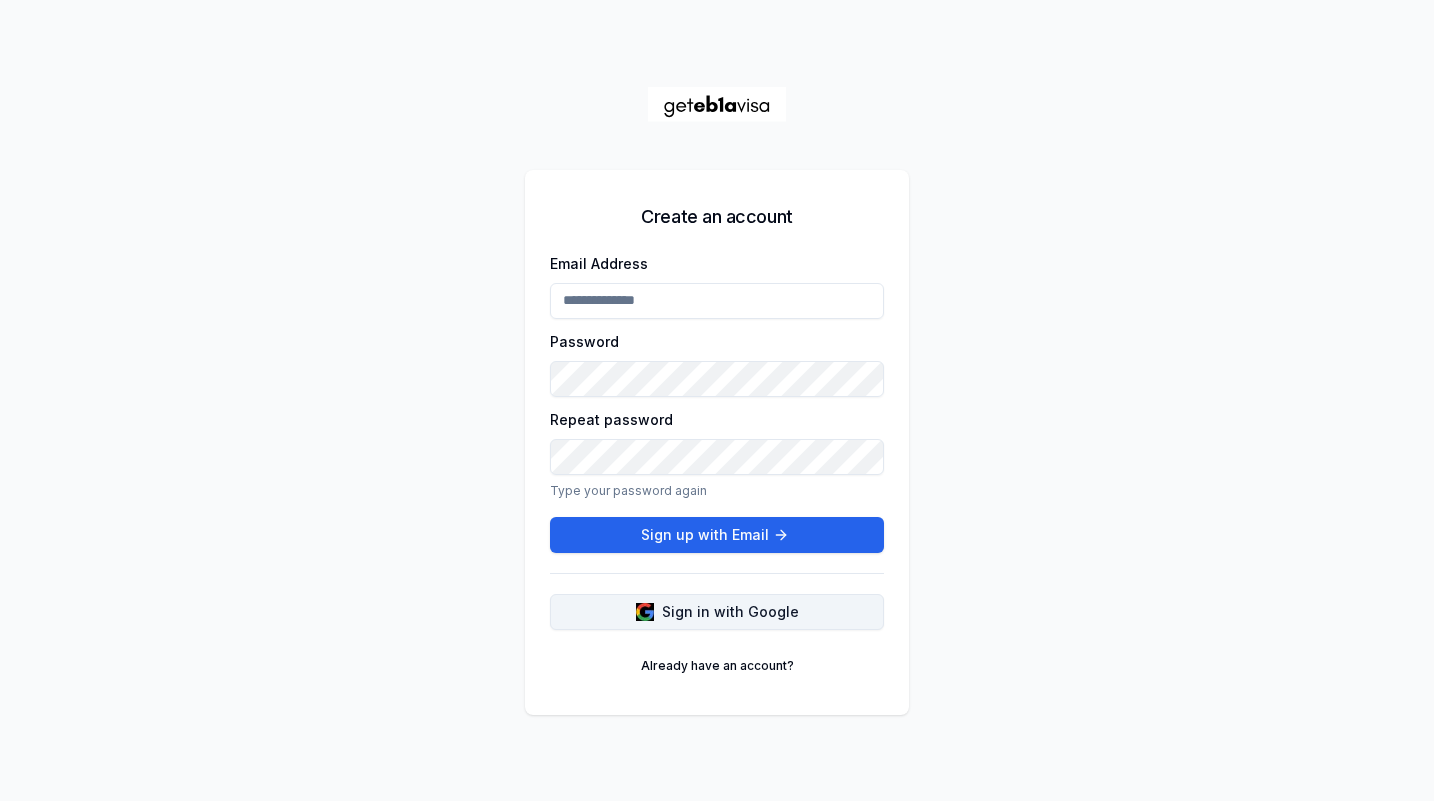 click on "Sign in with Google" at bounding box center [730, 612] 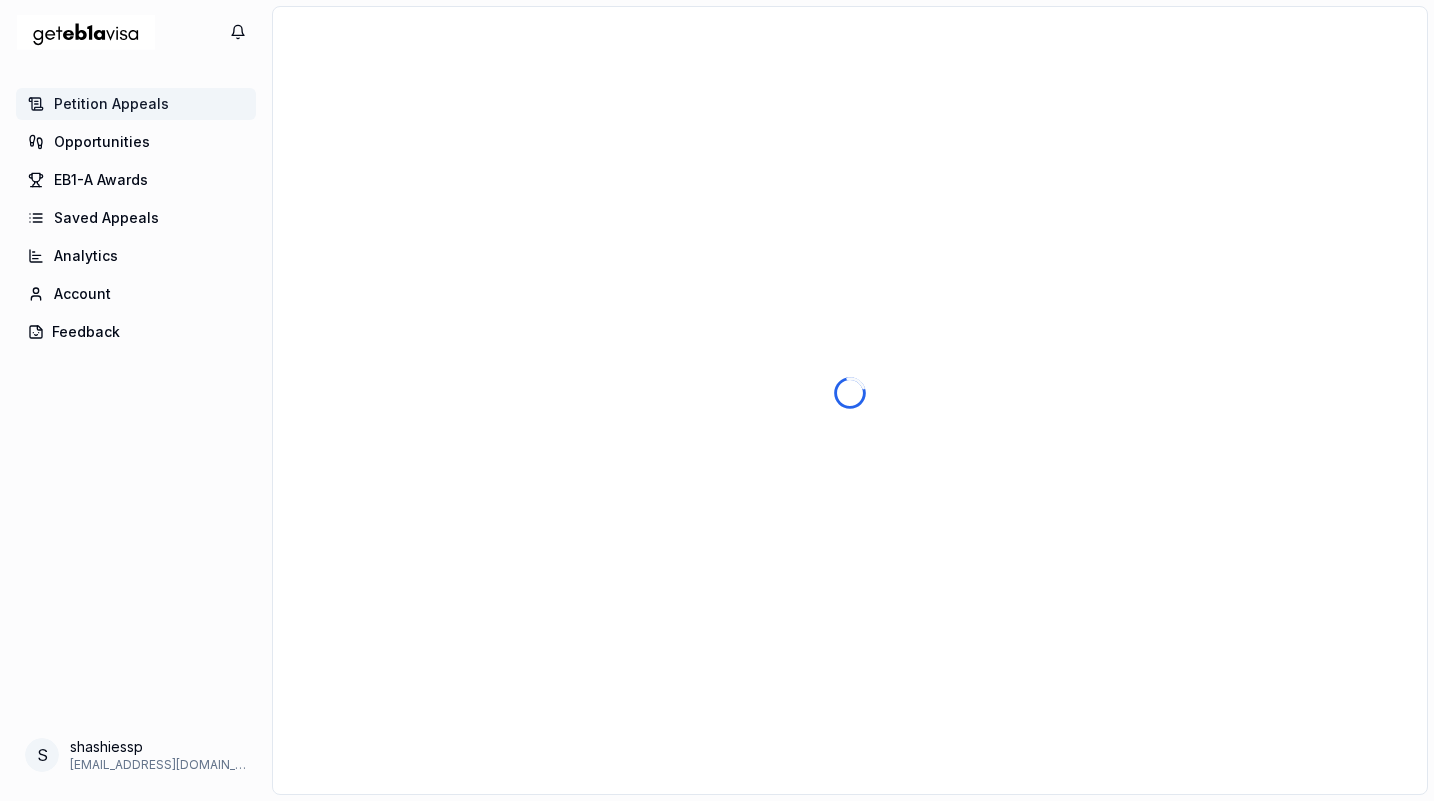 scroll, scrollTop: 0, scrollLeft: 0, axis: both 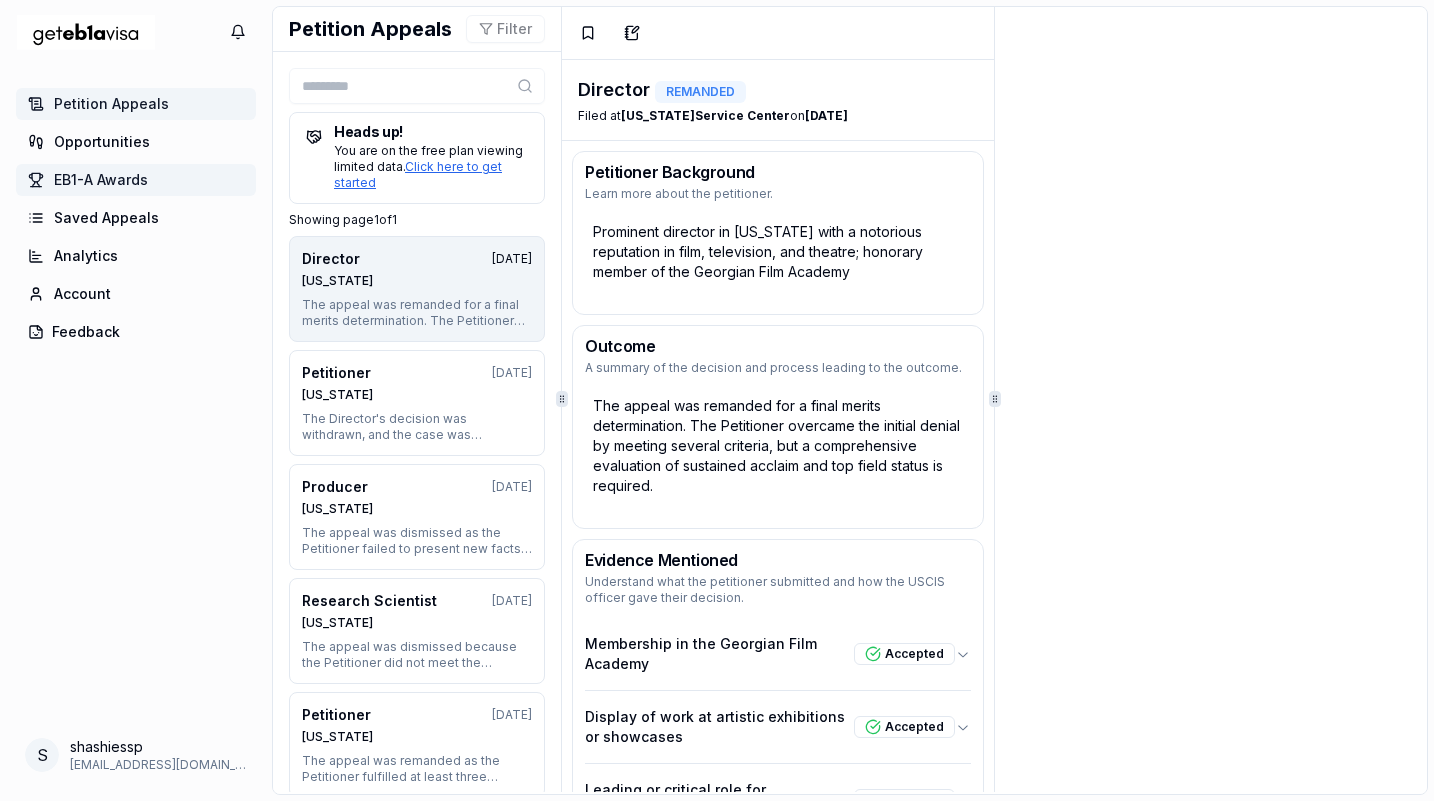 click on "EB1-A Awards" at bounding box center (101, 180) 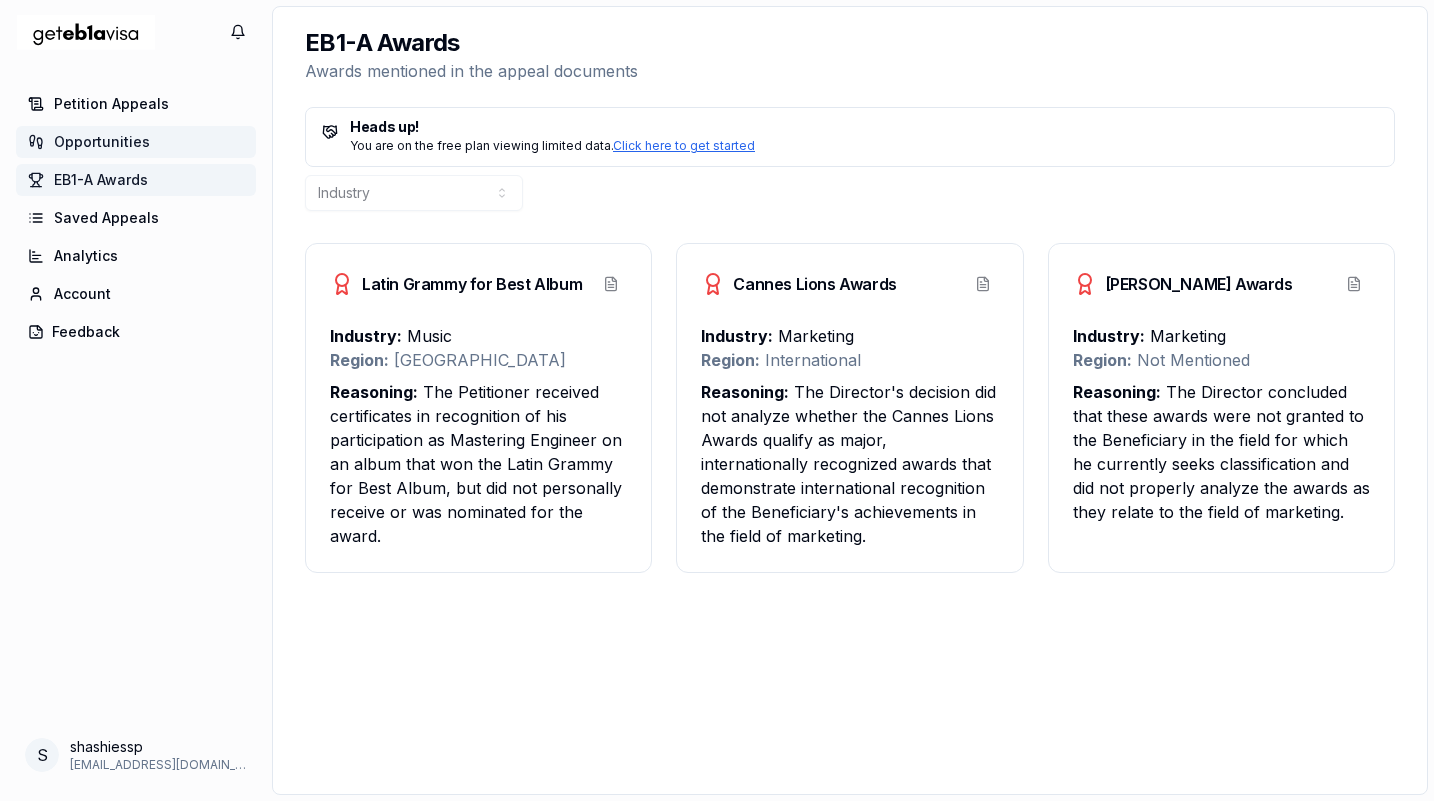 click on "Opportunities" at bounding box center (102, 142) 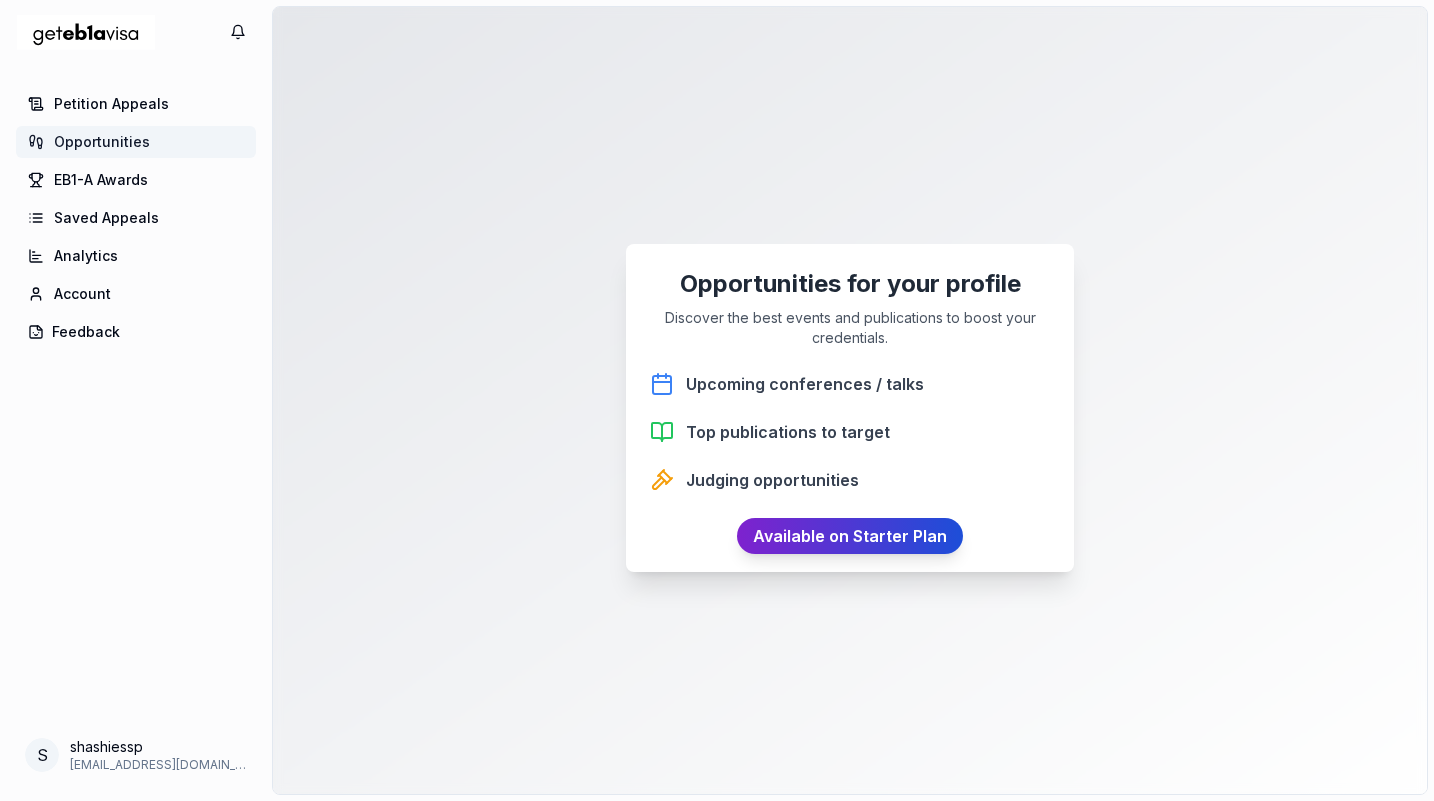 click on "Available on Starter Plan" at bounding box center [850, 536] 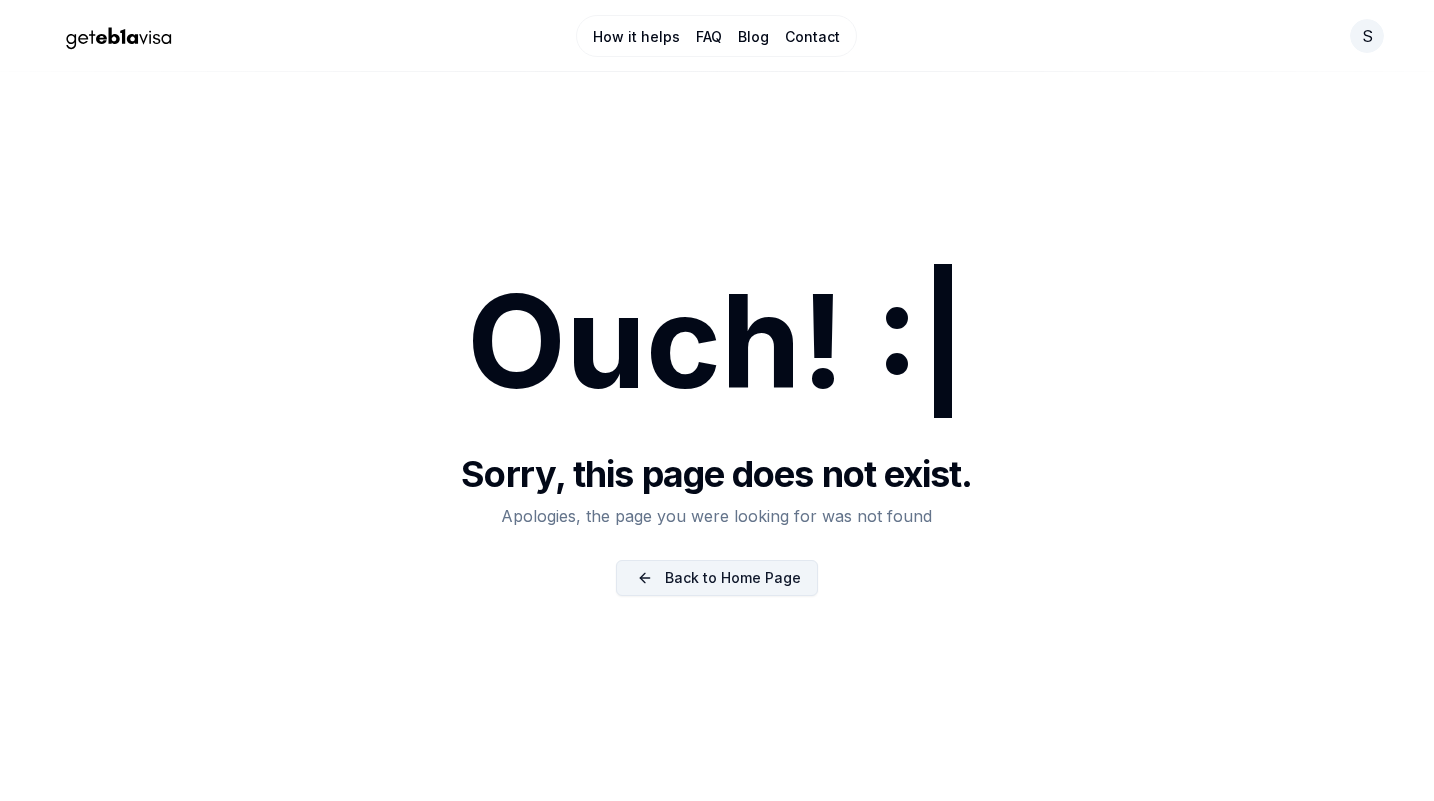 click on "Back to Home Page" at bounding box center [717, 578] 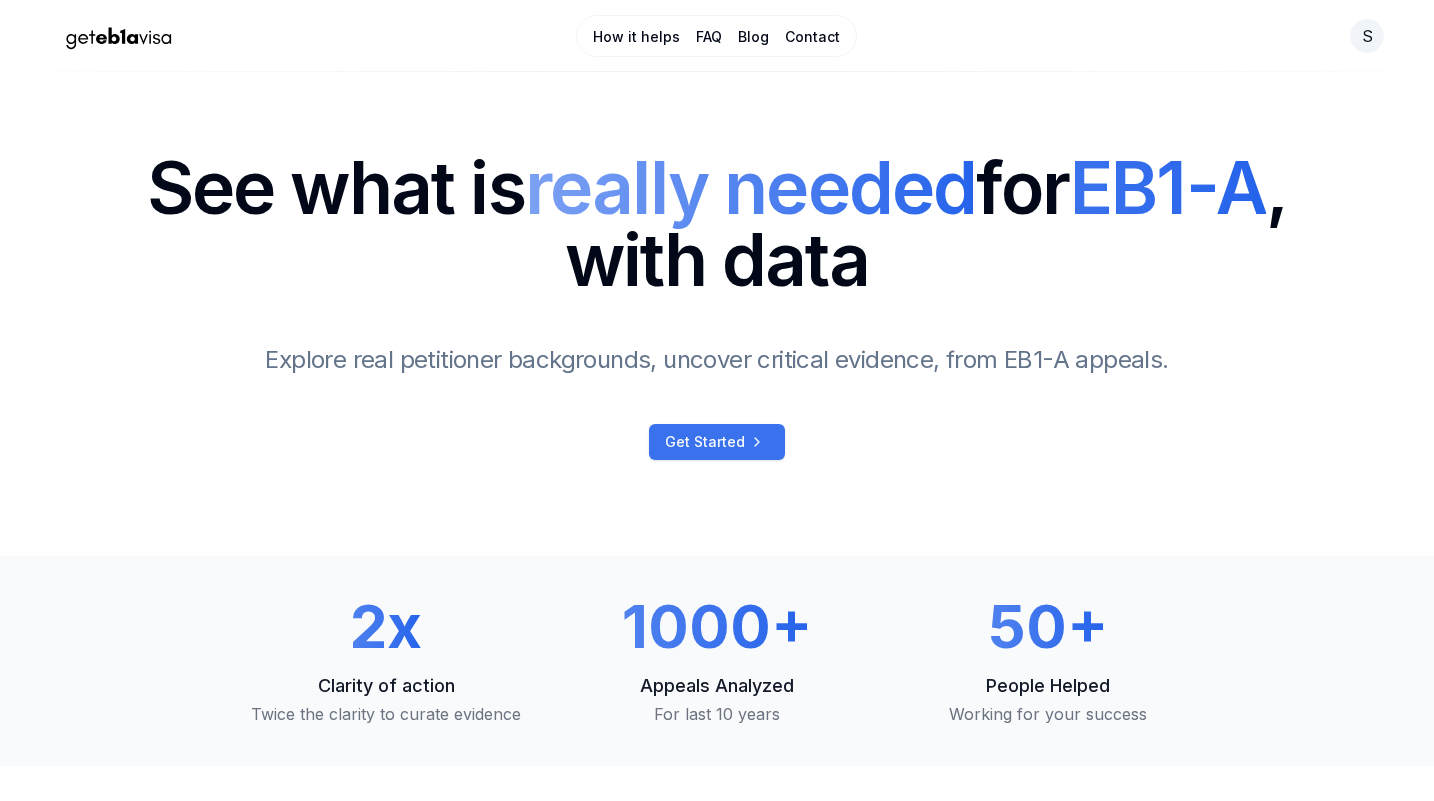 click 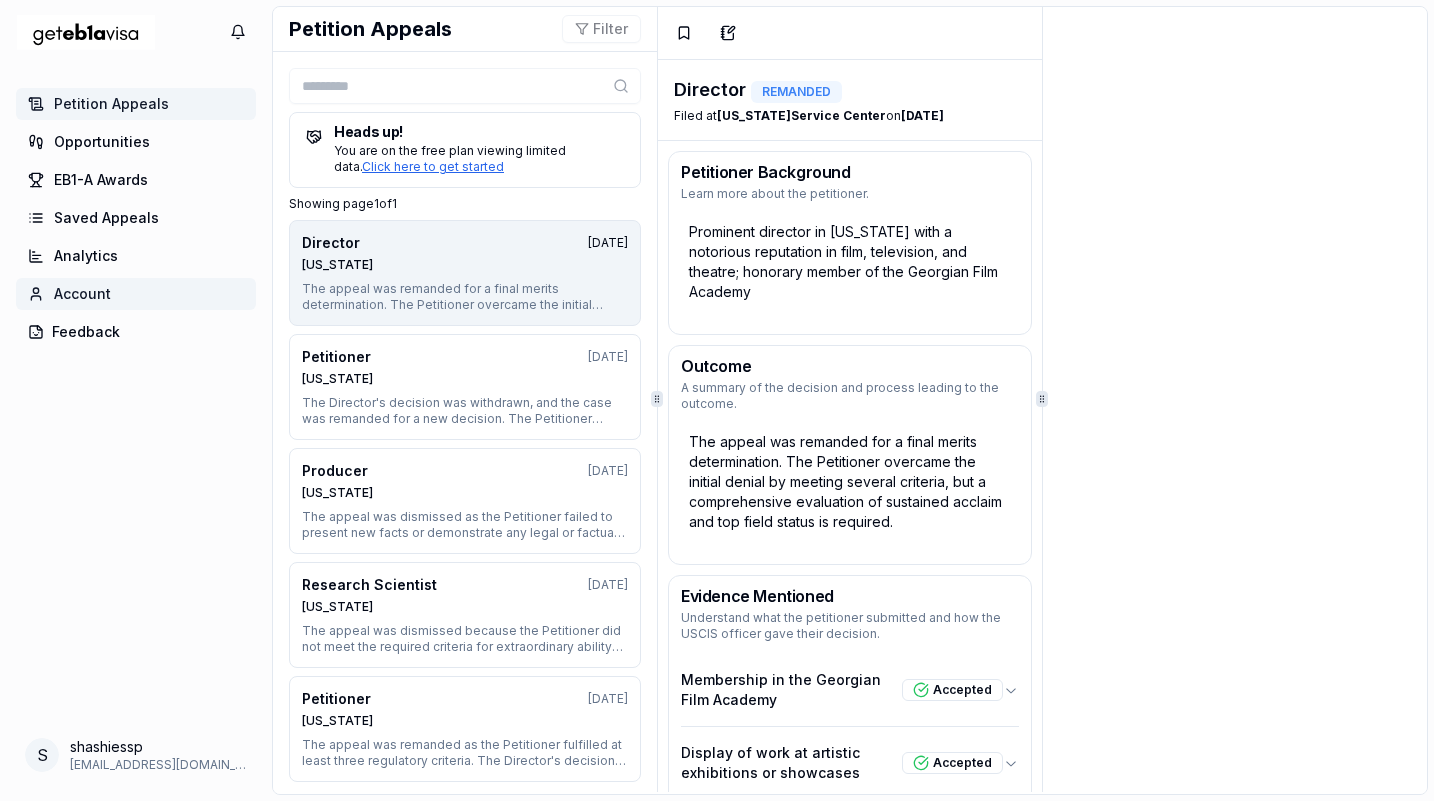 click on "Account" at bounding box center [82, 294] 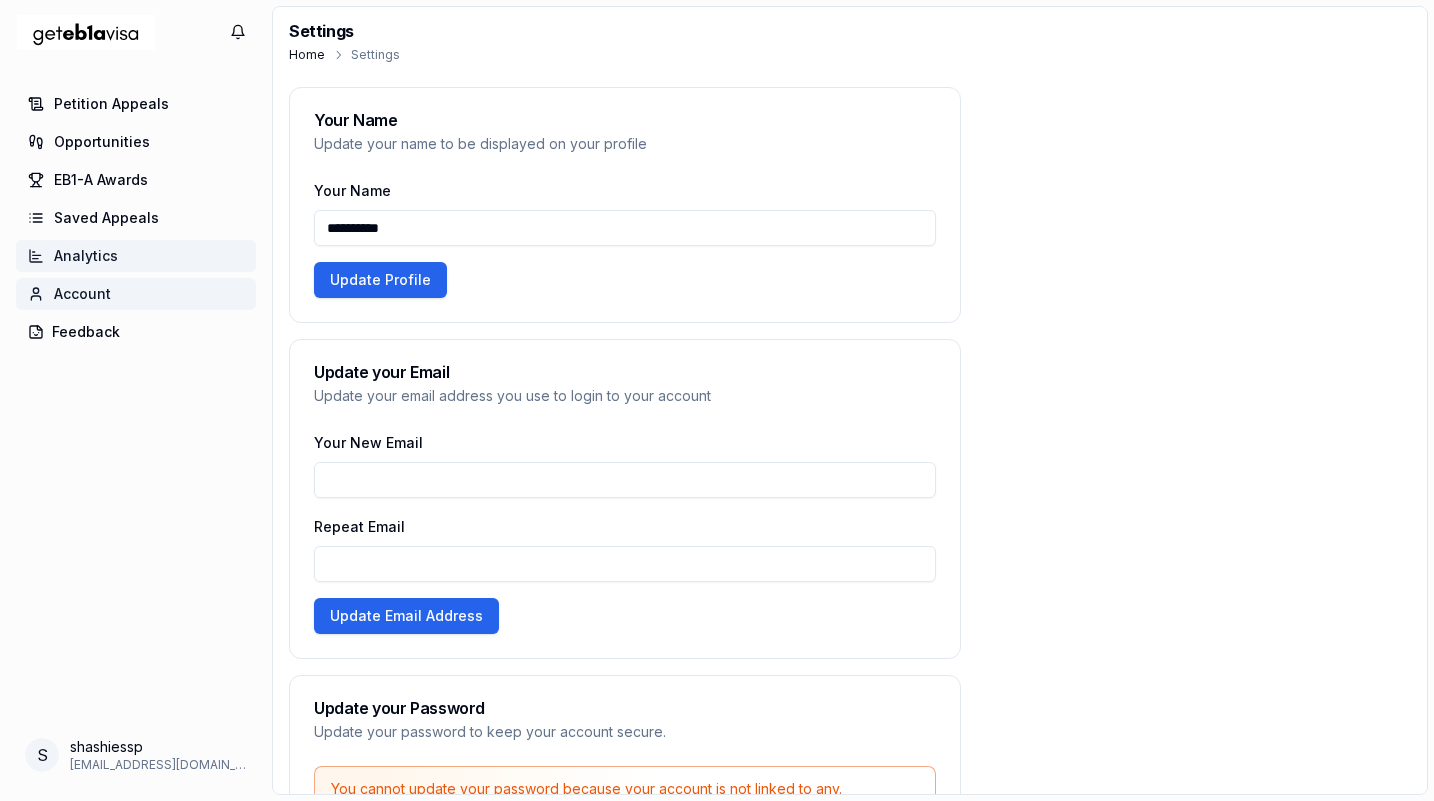 click on "Analytics" at bounding box center (86, 256) 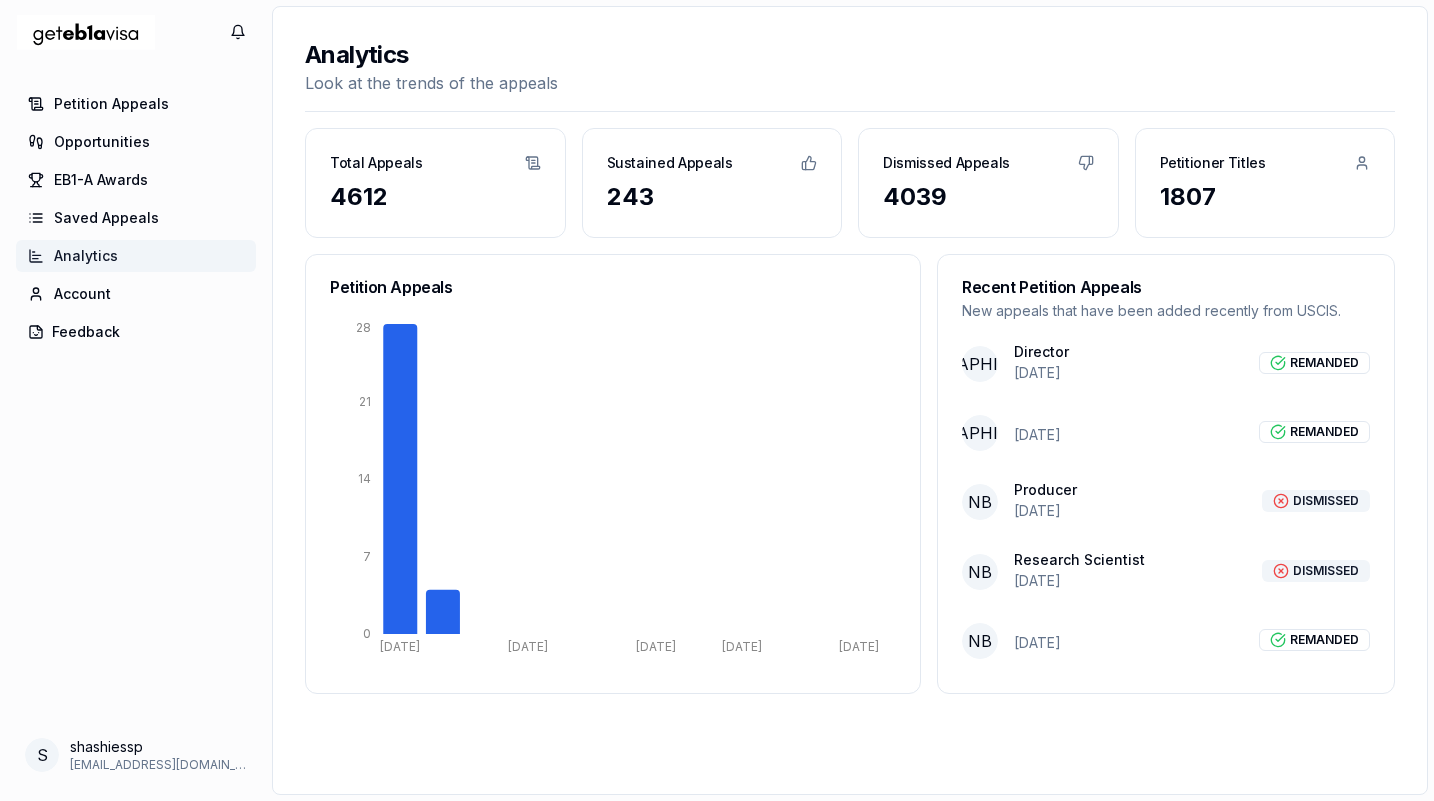 click on "Director" at bounding box center [1041, 352] 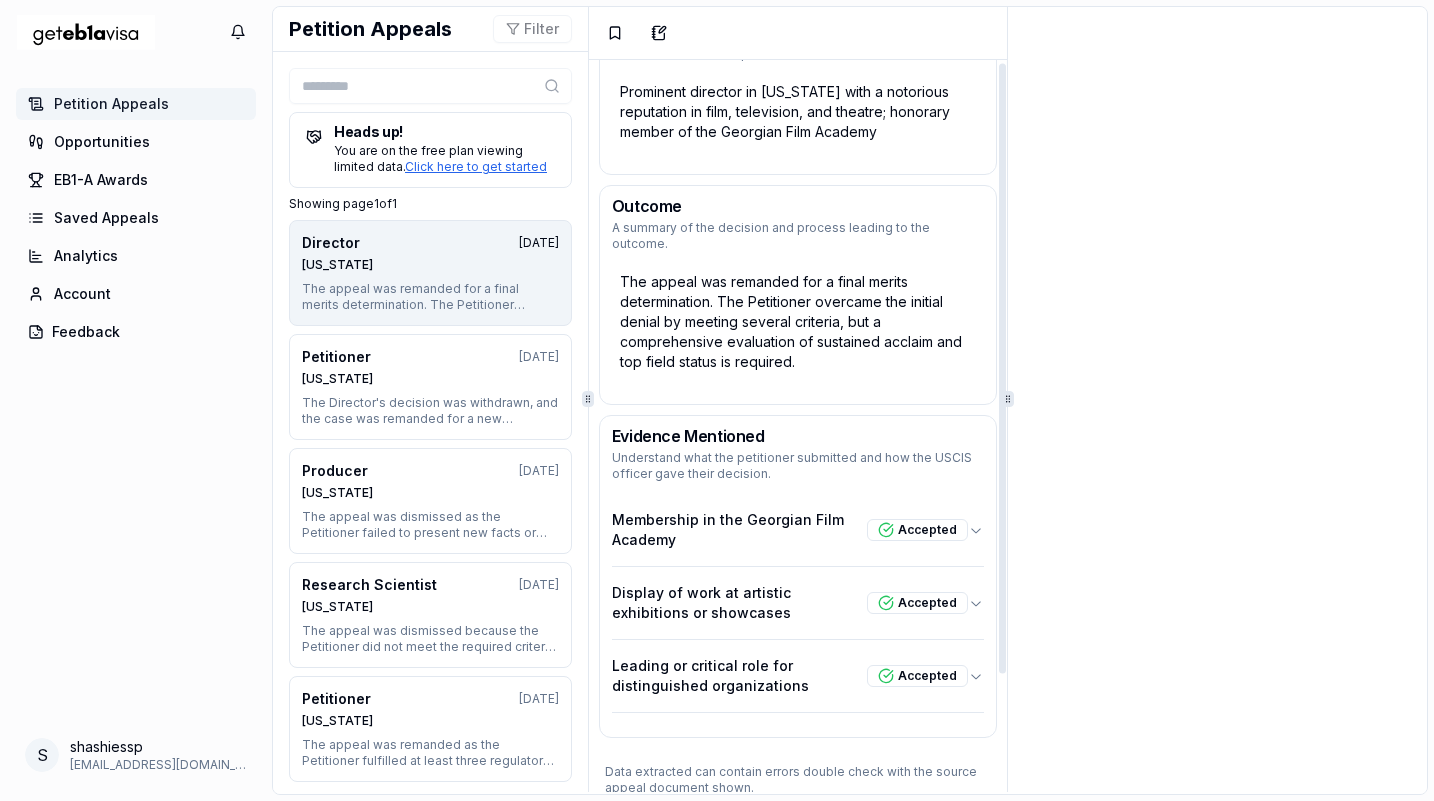 scroll, scrollTop: 144, scrollLeft: 0, axis: vertical 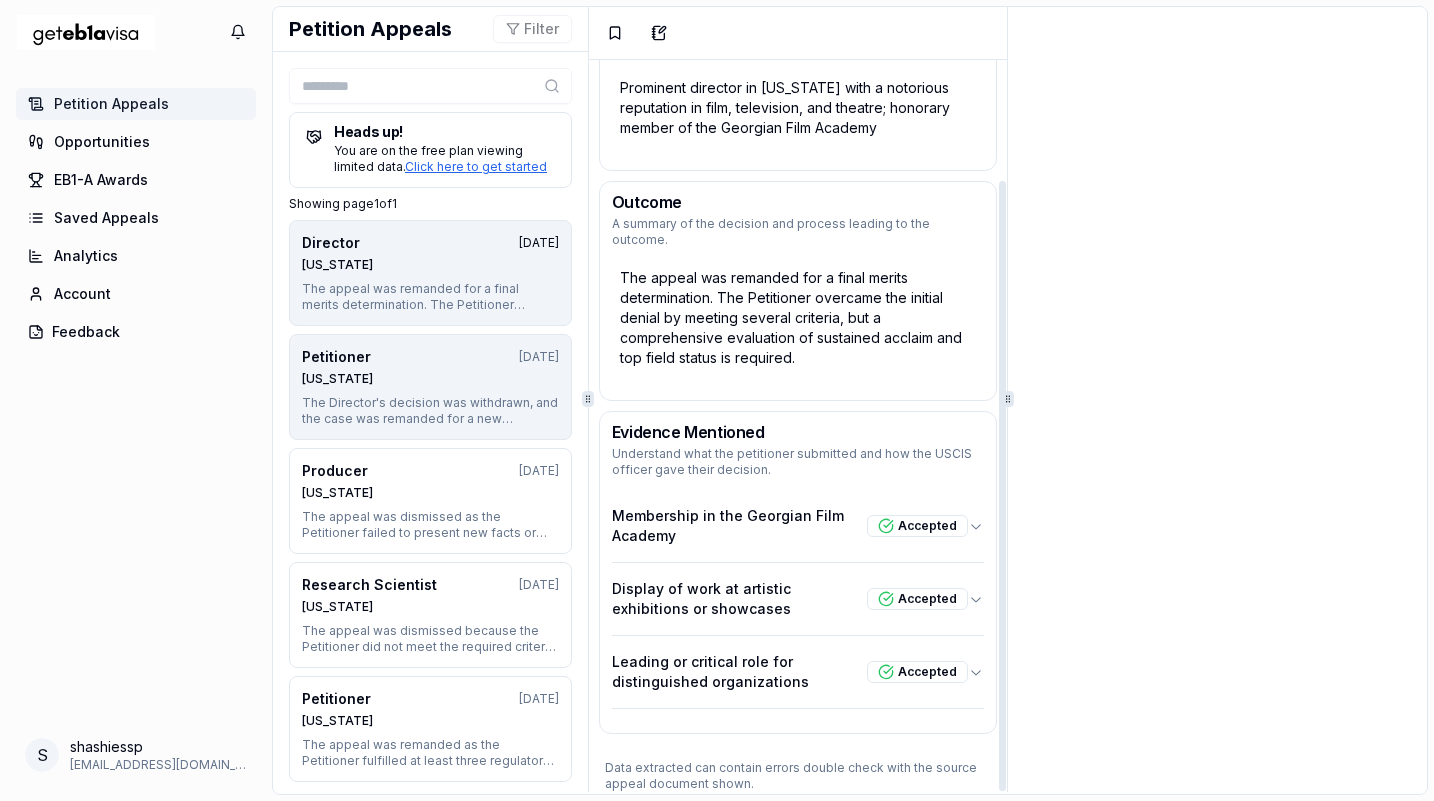 click on "Texas" at bounding box center (430, 379) 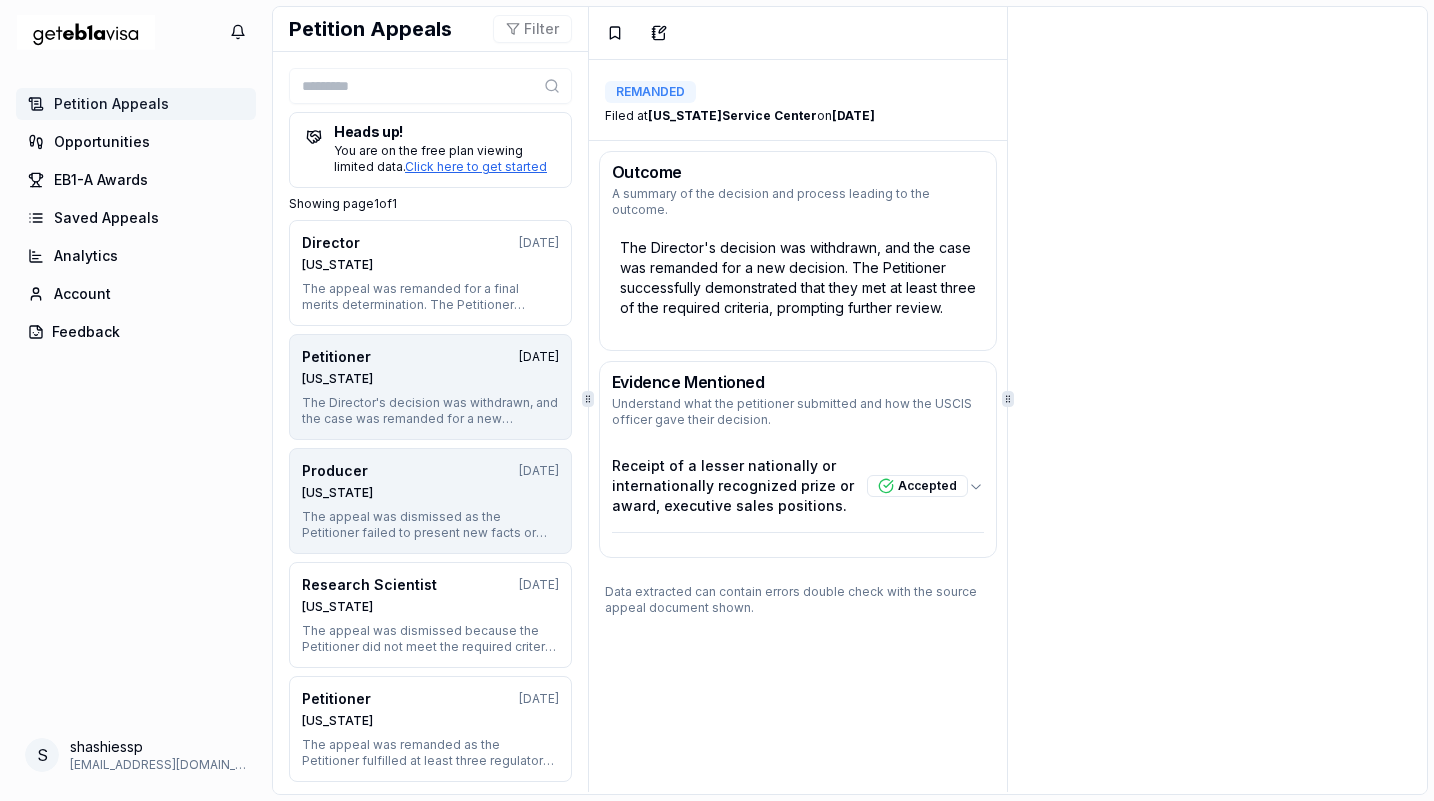 click on "Producer 10 months ago" at bounding box center [430, 471] 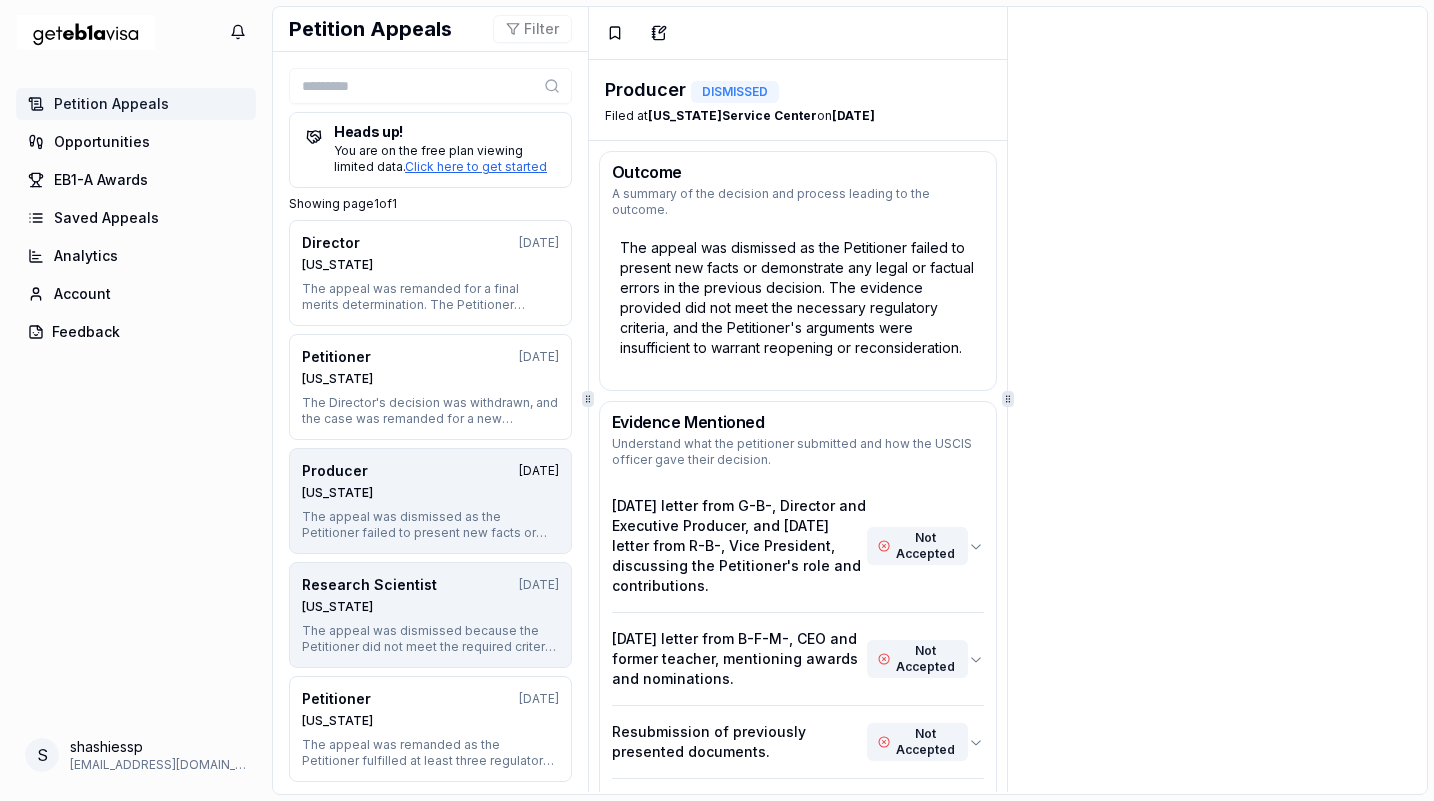 click on "Research Scientist" at bounding box center [369, 585] 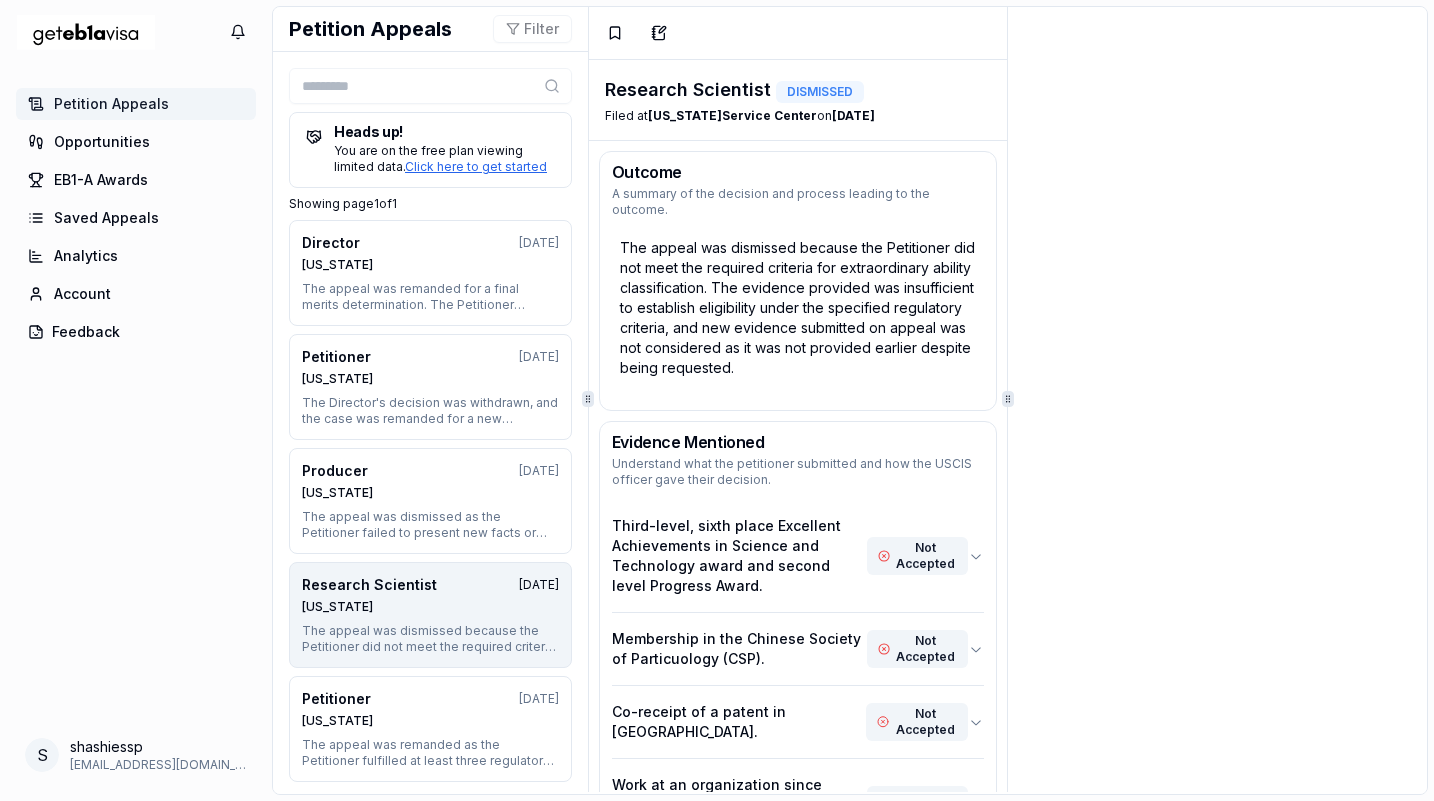 click at bounding box center (86, 32) 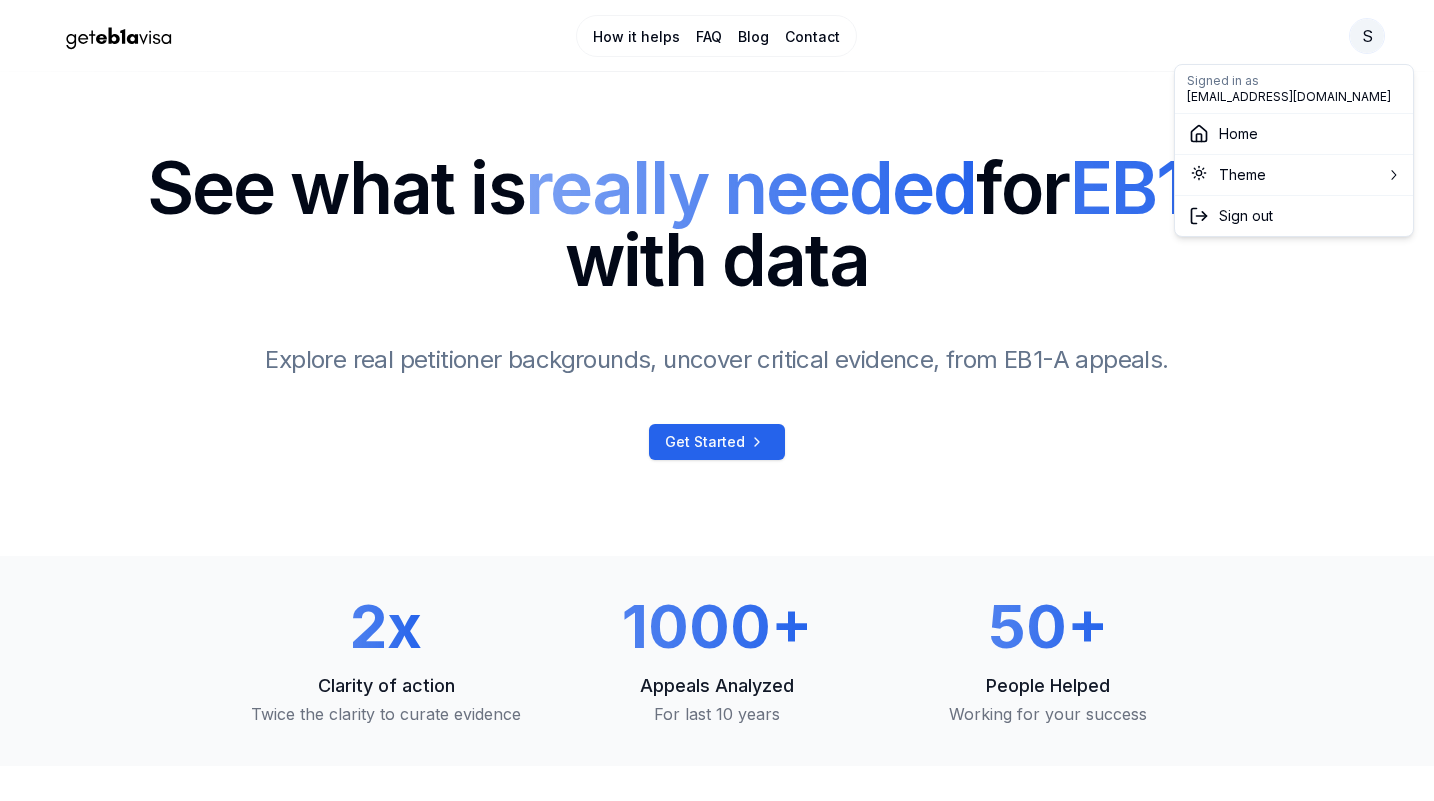click on "0 How it helps FAQ Blog Contact s See what is  really needed  for  EB1-A ,  with data Explore real petitioner backgrounds, uncover critical evidence, from EB1-A appeals. Get Started  2x  Clarity of action Twice the clarity to curate evidence  1000+  Appeals Analyzed For last 10 years  50+  People Helped Working for your success Take an interactive tour See the experience and how it will help you See how the platform helps you in your journey No matter where you are in your journey our platform can assist you Looking to pursue in the future Actively working on my petition Looking to pursue in the future Interested to learn about the petitioners and evidence Inside view of USCIS decisions Low initial cost compared to lawyer fees Evidence-based tips for profile building Insights on applicant backgrounds Understanding reasons for denials Actively working on my petition Seeking to improve the petition's effectiveness Inside view of USCIS decisions Strengthen the story around the evidence Profile Opportunities ." at bounding box center (717, 2929) 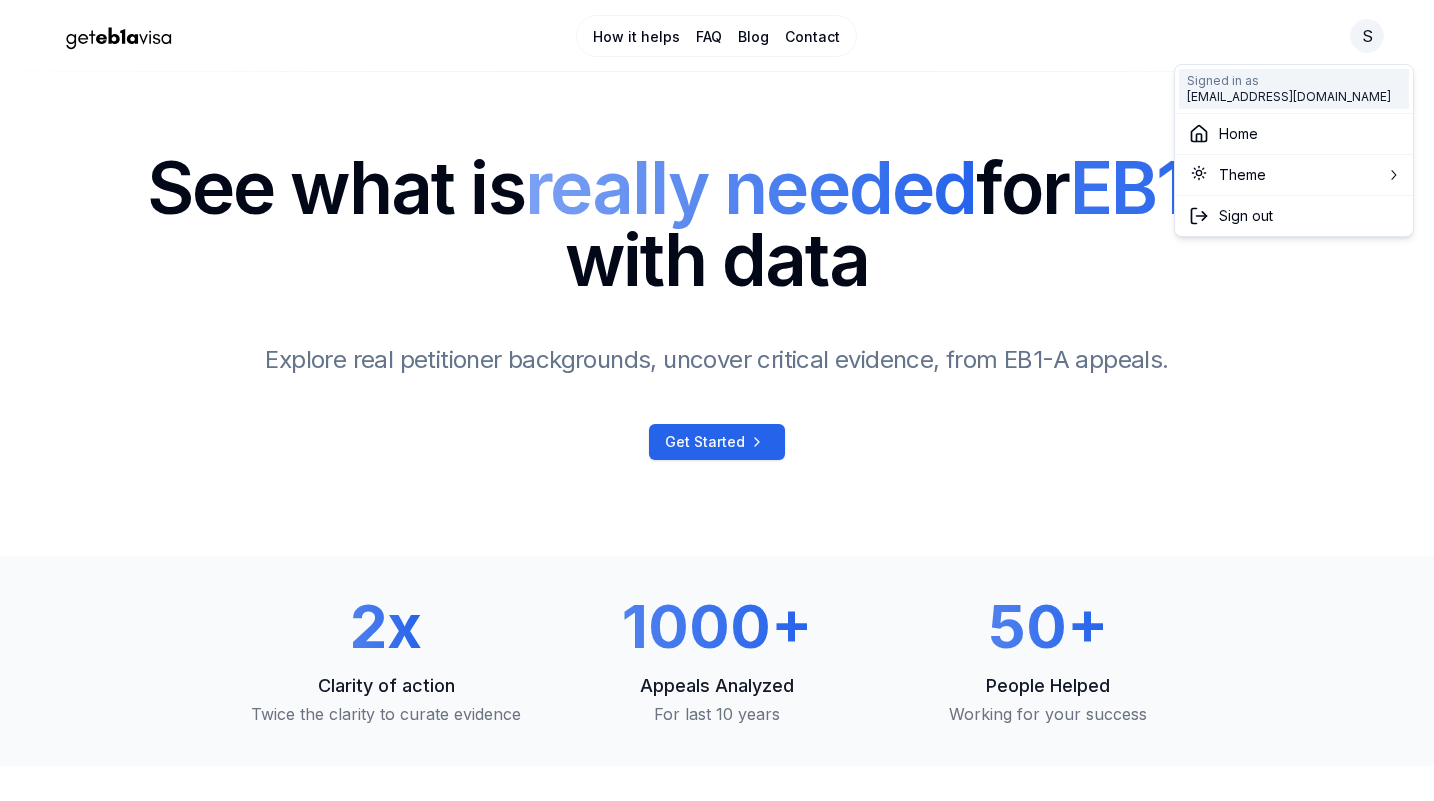 click on "shashiessp@gmail.com" at bounding box center [1289, 97] 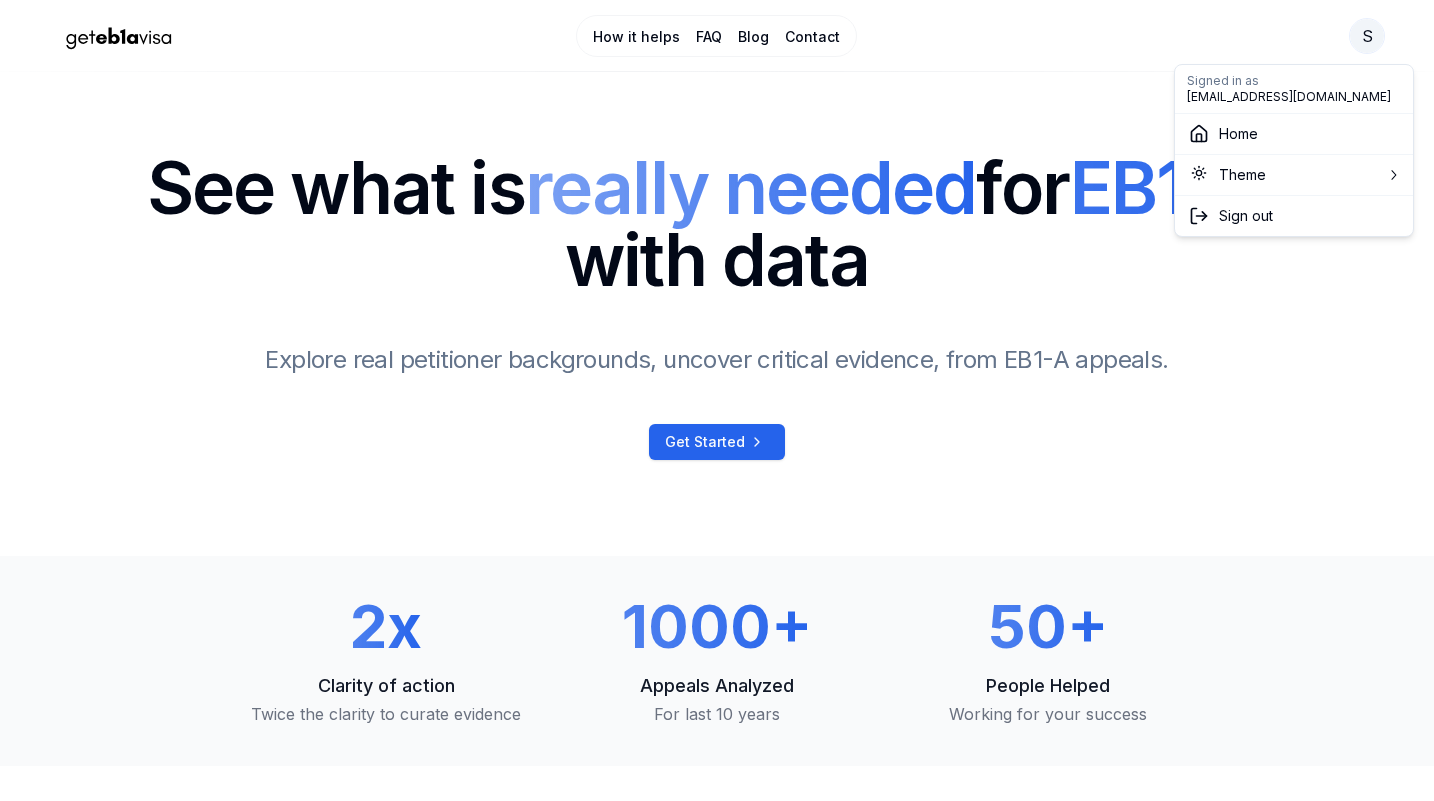 click on "0 How it helps FAQ Blog Contact s See what is  really needed  for  EB1-A ,  with data Explore real petitioner backgrounds, uncover critical evidence, from EB1-A appeals. Get Started  2x  Clarity of action Twice the clarity to curate evidence  1000+  Appeals Analyzed For last 10 years  50+  People Helped Working for your success Take an interactive tour See the experience and how it will help you See how the platform helps you in your journey No matter where you are in your journey our platform can assist you Looking to pursue in the future Actively working on my petition Looking to pursue in the future Interested to learn about the petitioners and evidence Inside view of USCIS decisions Low initial cost compared to lawyer fees Evidence-based tips for profile building Insights on applicant backgrounds Understanding reasons for denials Actively working on my petition Seeking to improve the petition's effectiveness Inside view of USCIS decisions Strengthen the story around the evidence Profile Opportunities ." at bounding box center (717, 2929) 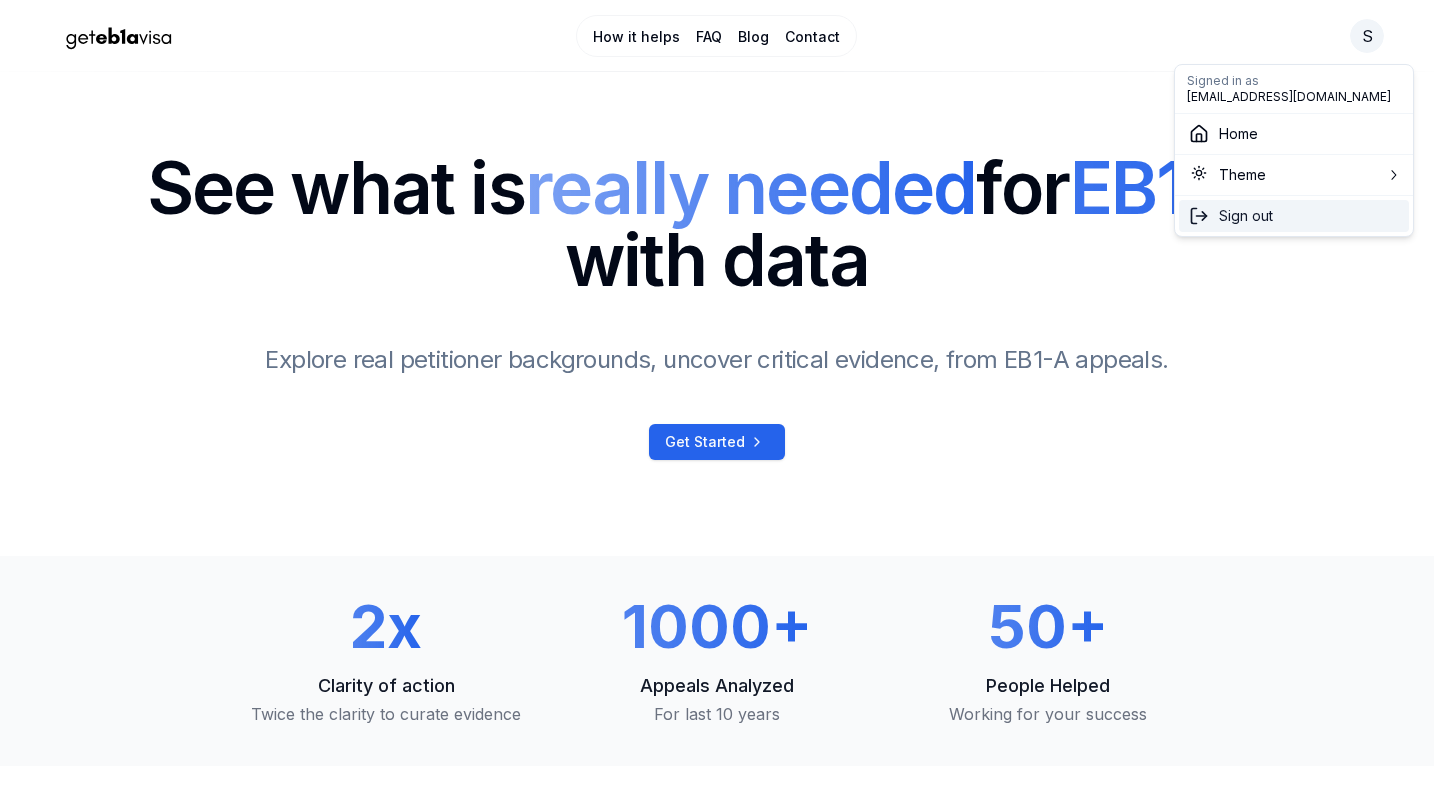 click 